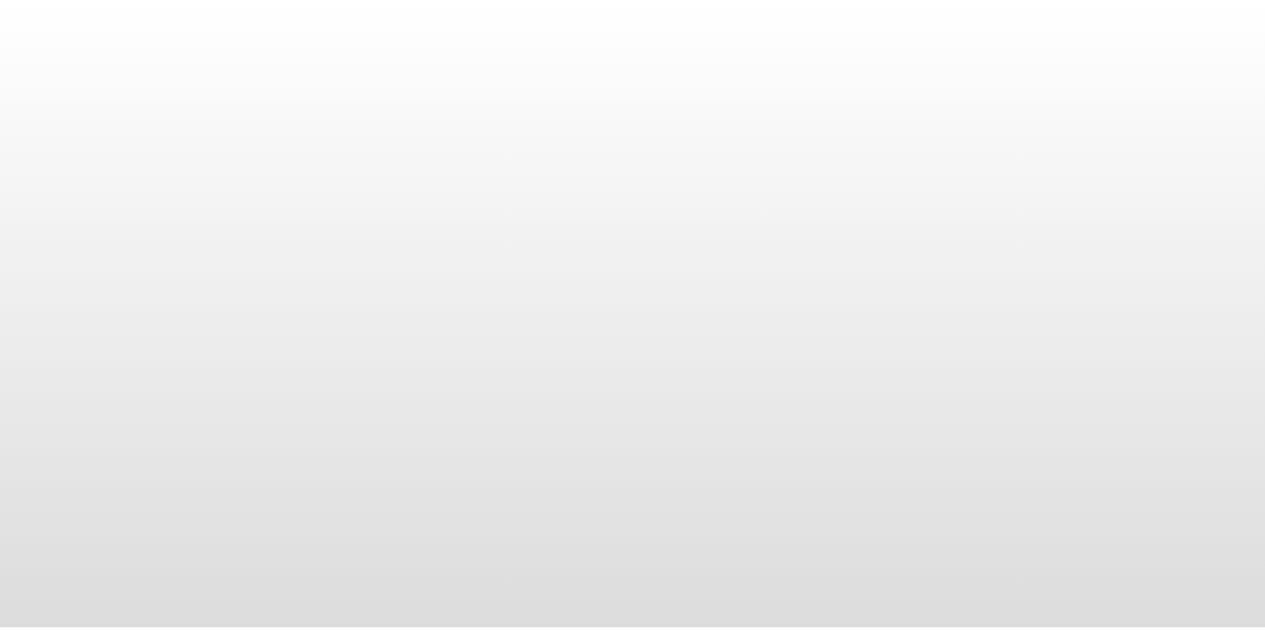 scroll, scrollTop: 0, scrollLeft: 0, axis: both 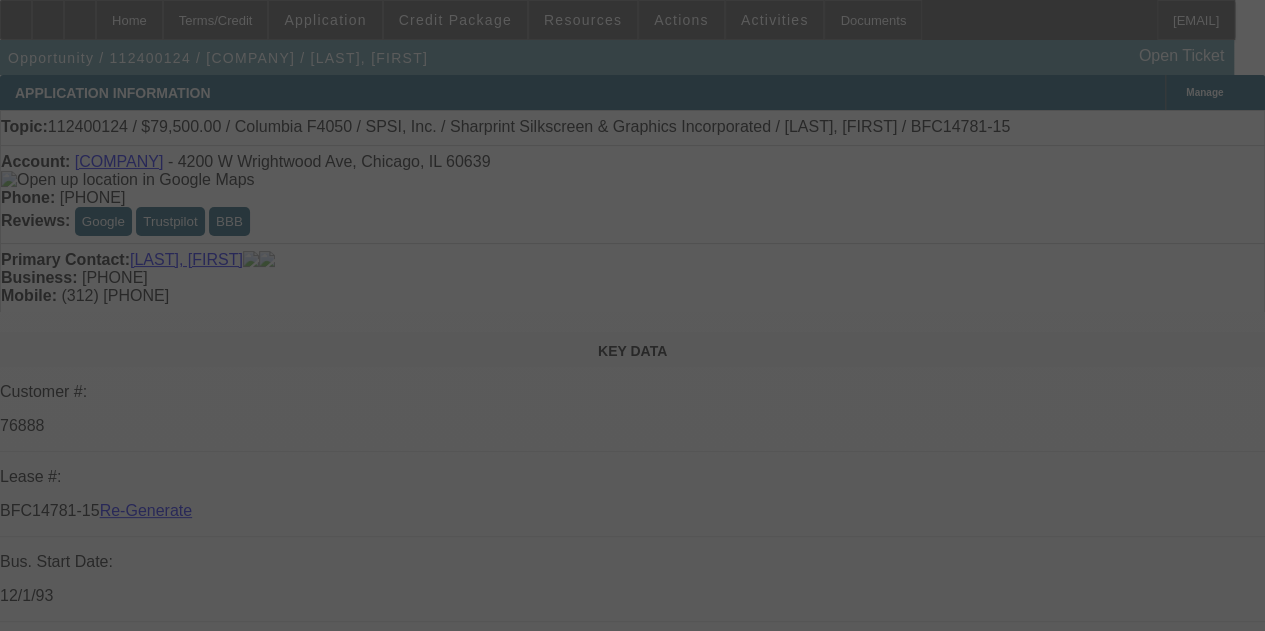 click at bounding box center [632, 315] 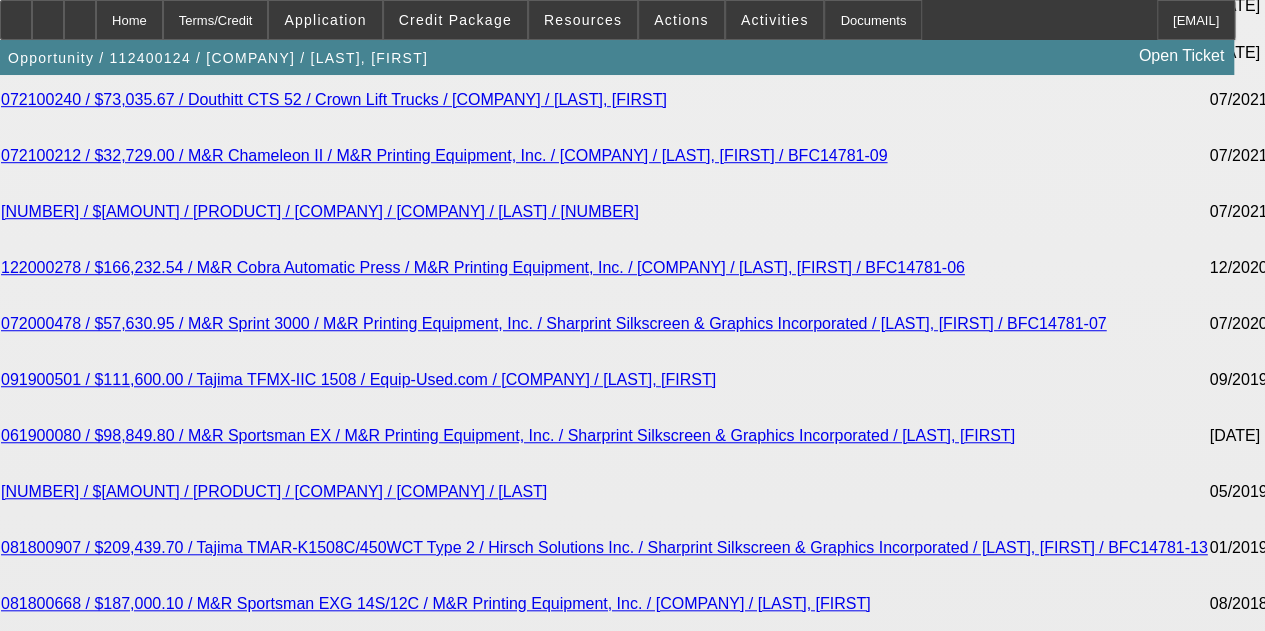 scroll, scrollTop: 4378, scrollLeft: 0, axis: vertical 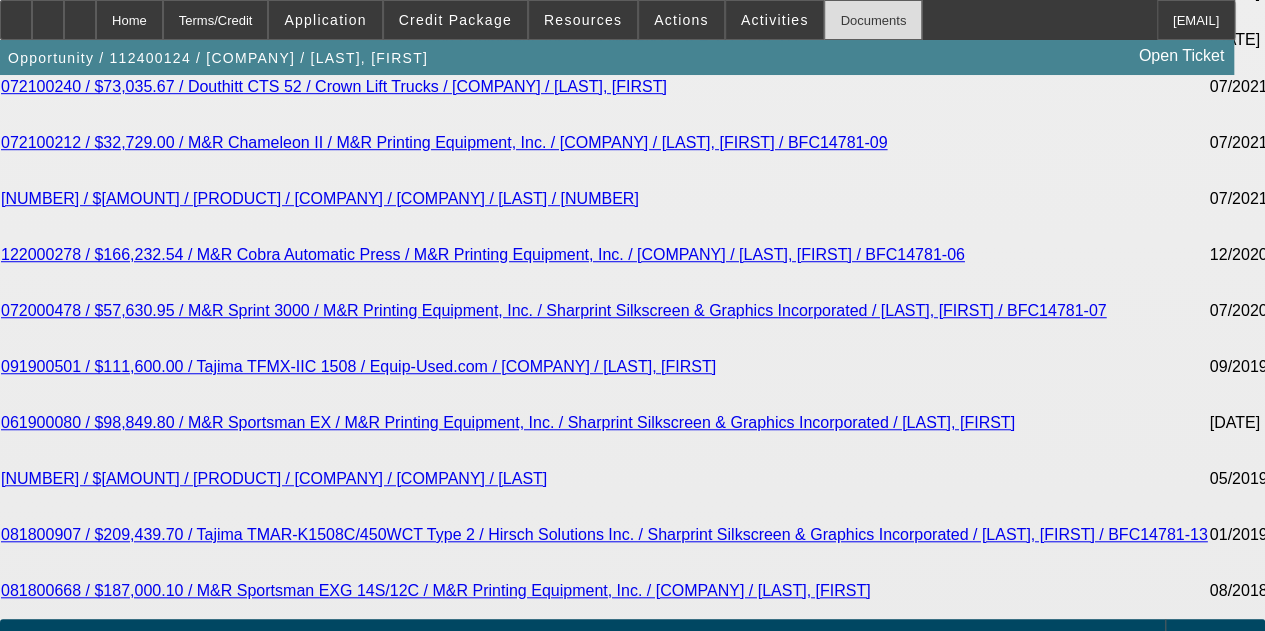 click on "Documents" at bounding box center (873, 20) 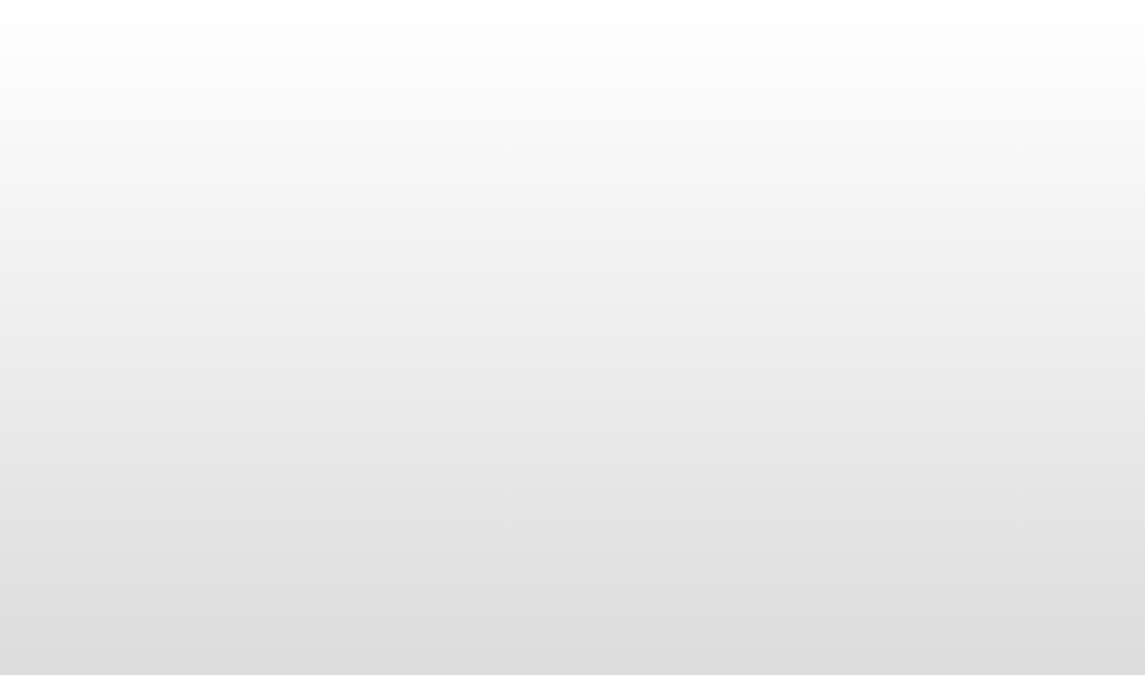 scroll, scrollTop: 0, scrollLeft: 0, axis: both 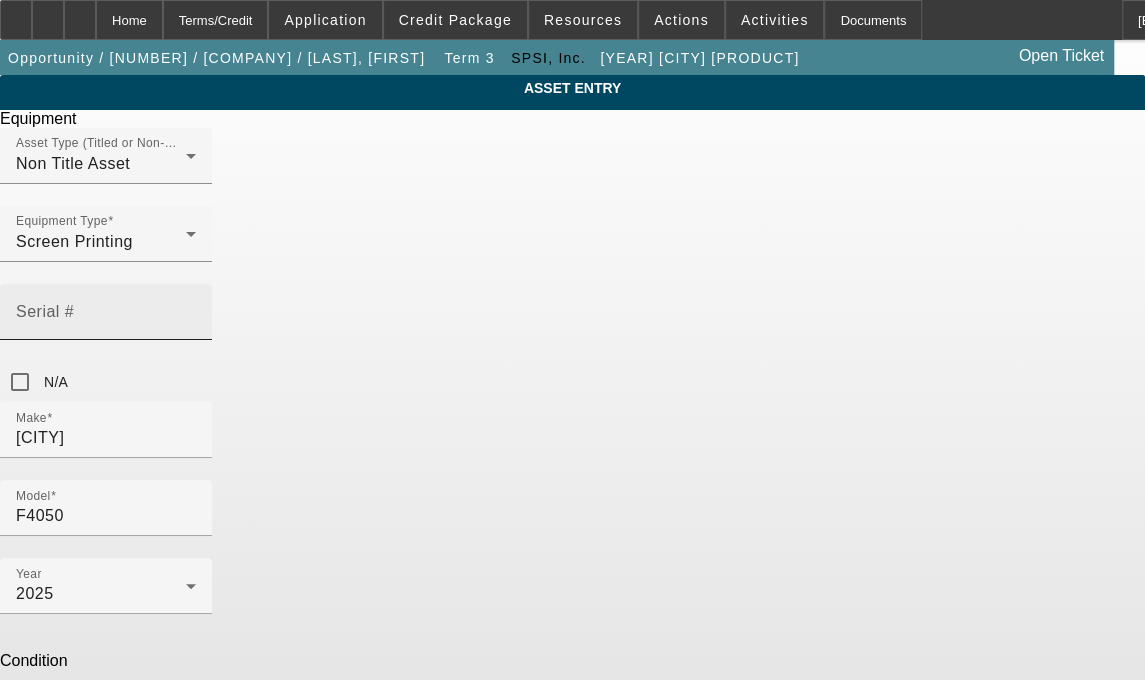 drag, startPoint x: 614, startPoint y: 275, endPoint x: 618, endPoint y: 261, distance: 14.56022 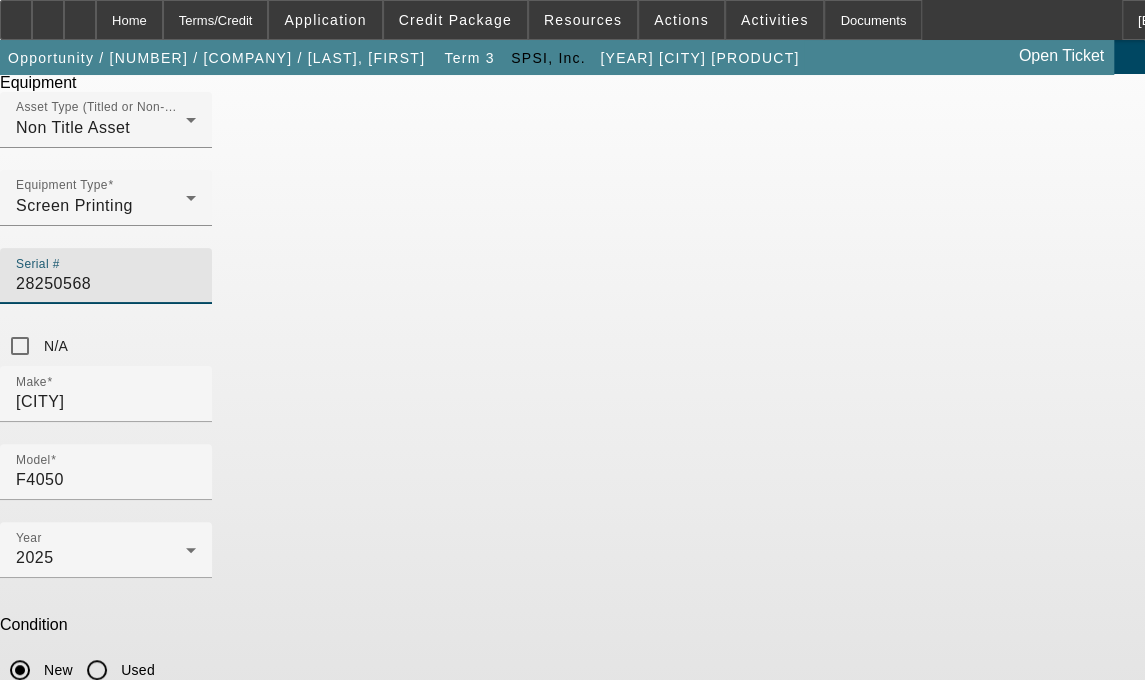 scroll, scrollTop: 75, scrollLeft: 0, axis: vertical 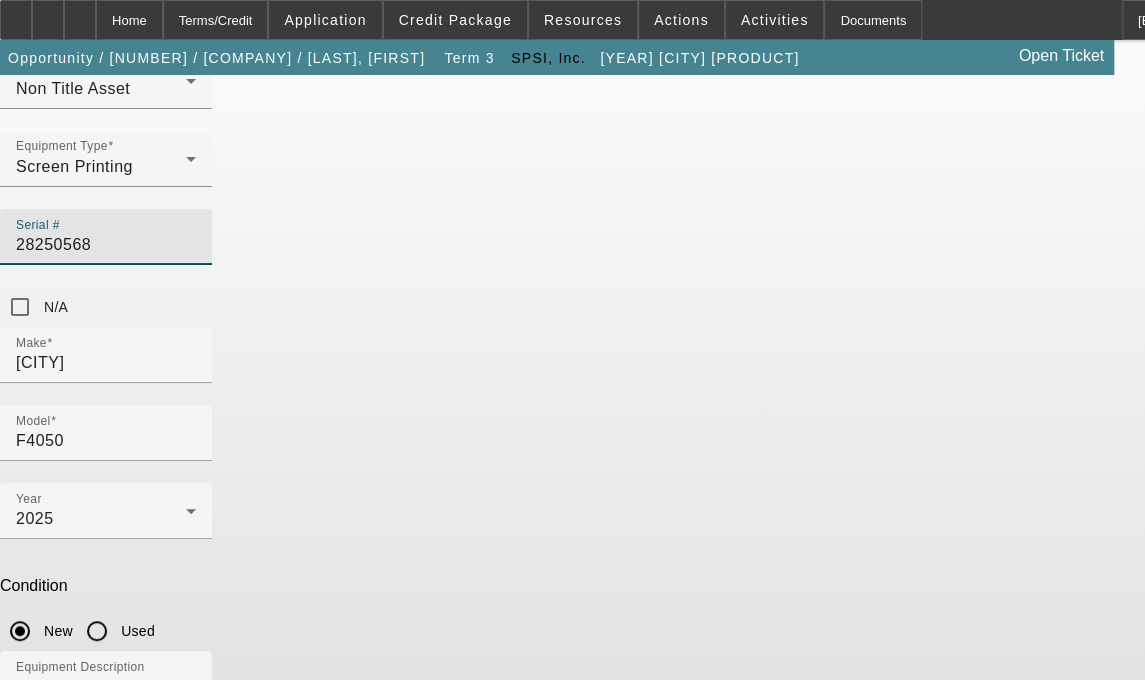type on "28250568" 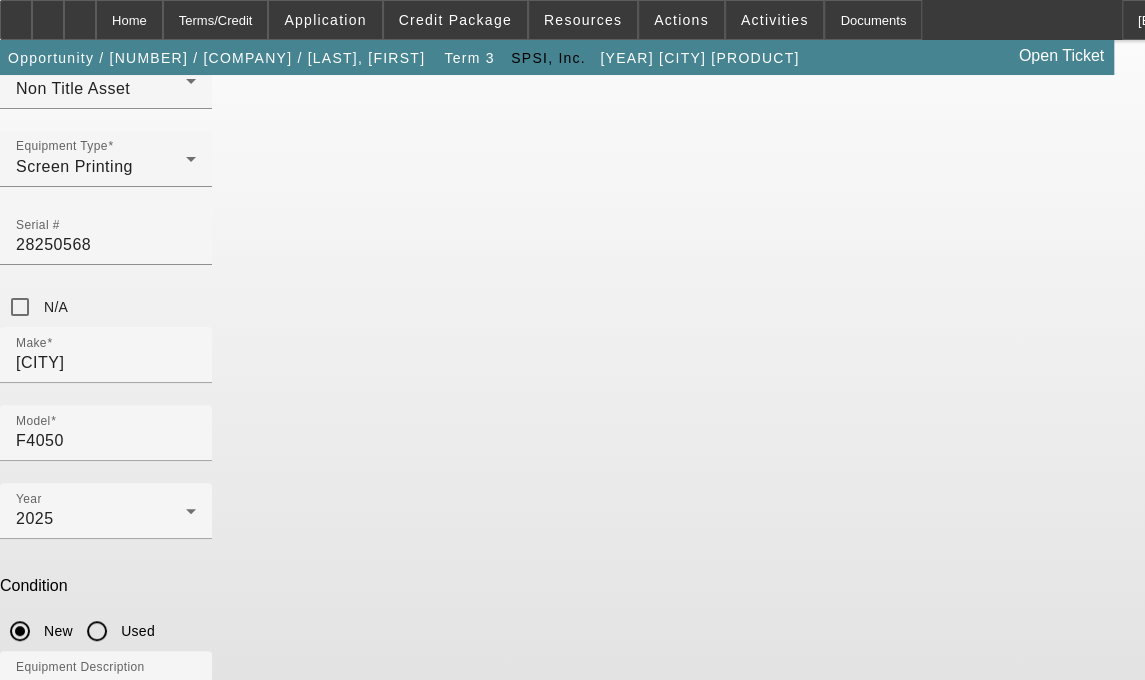 click on "Submit" at bounding box center [28, 856] 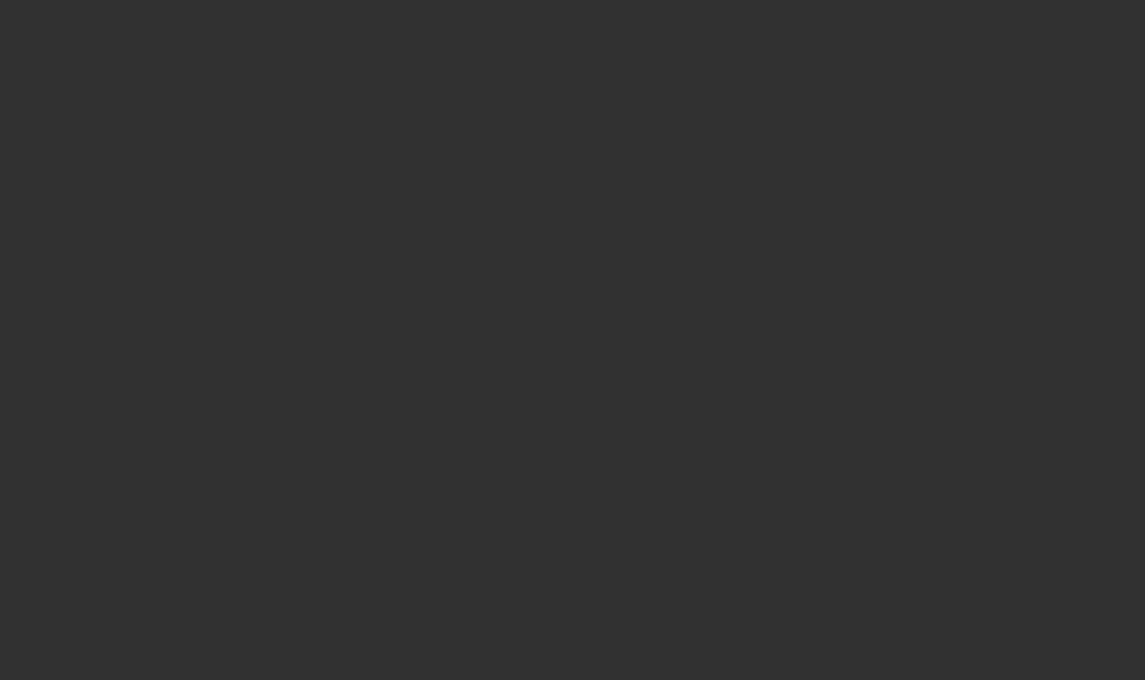 scroll, scrollTop: 0, scrollLeft: 0, axis: both 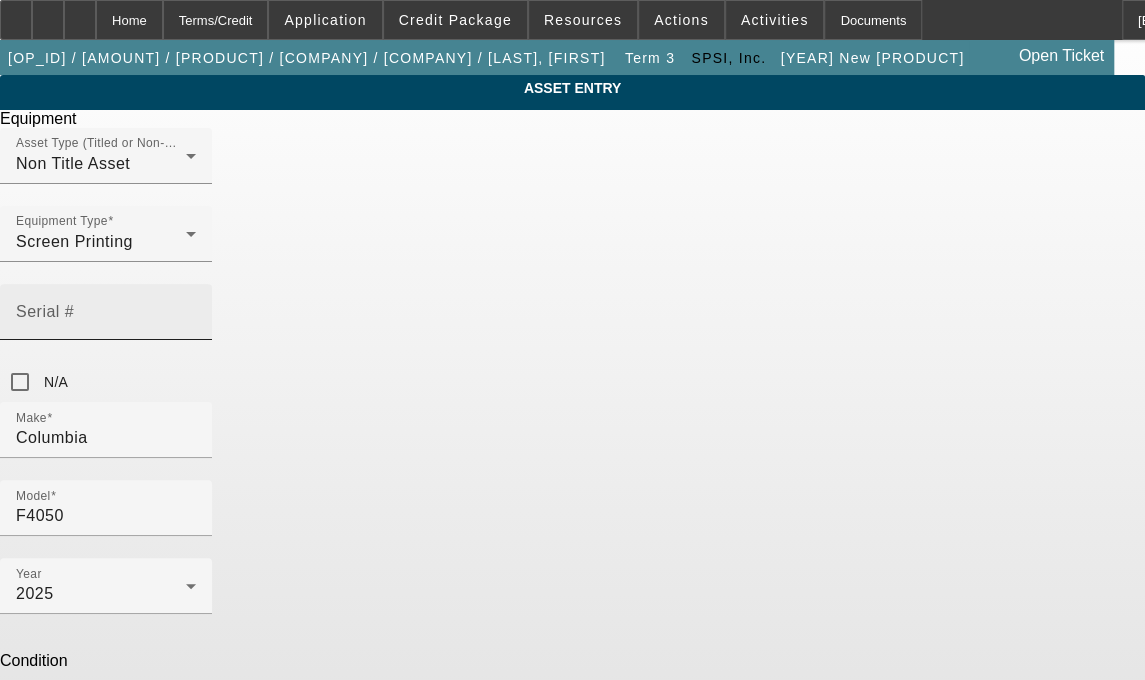 click on "Serial #" at bounding box center (45, 311) 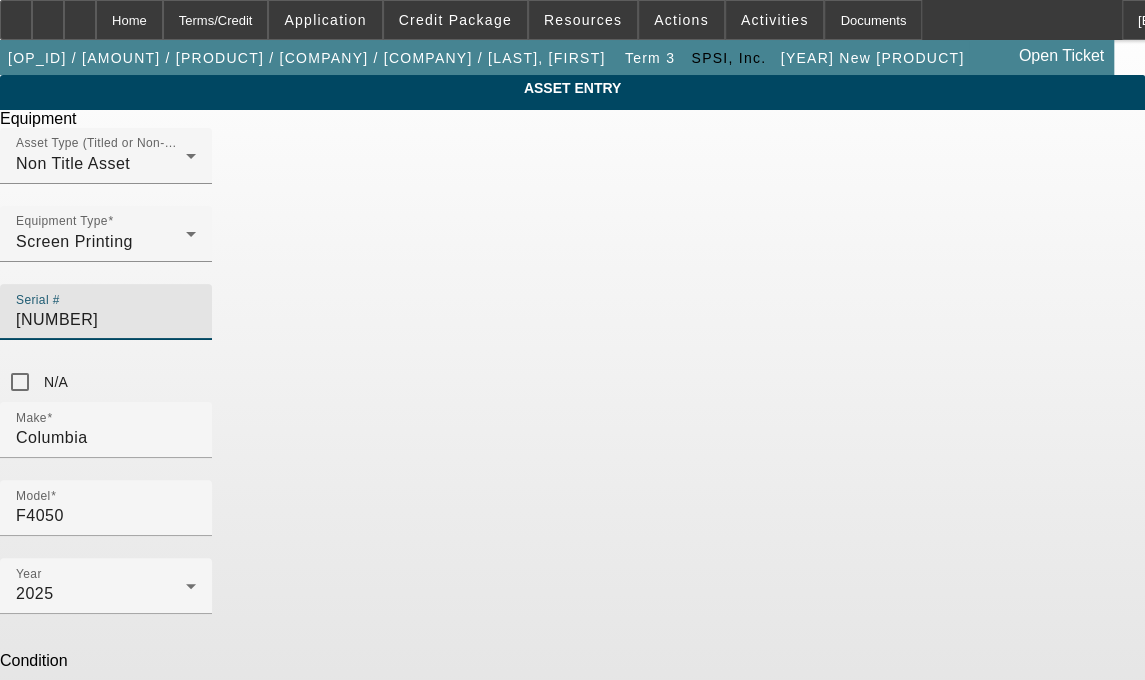 scroll, scrollTop: 75, scrollLeft: 0, axis: vertical 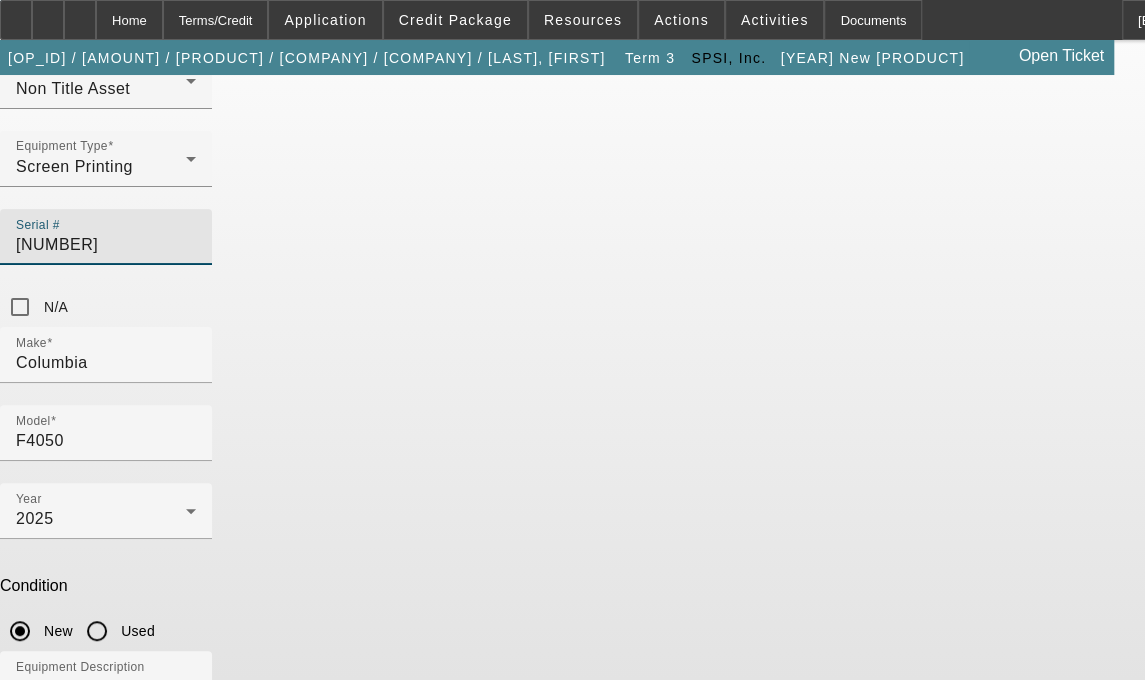 type on "2725070" 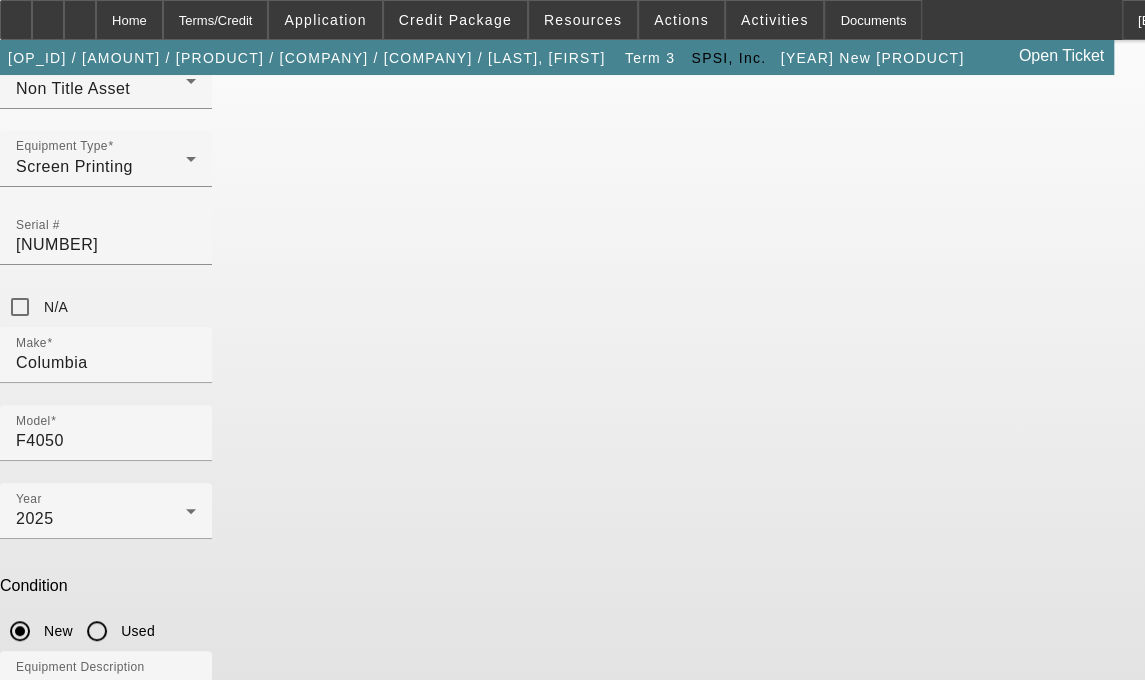 drag, startPoint x: 752, startPoint y: 602, endPoint x: 723, endPoint y: 603, distance: 29.017237 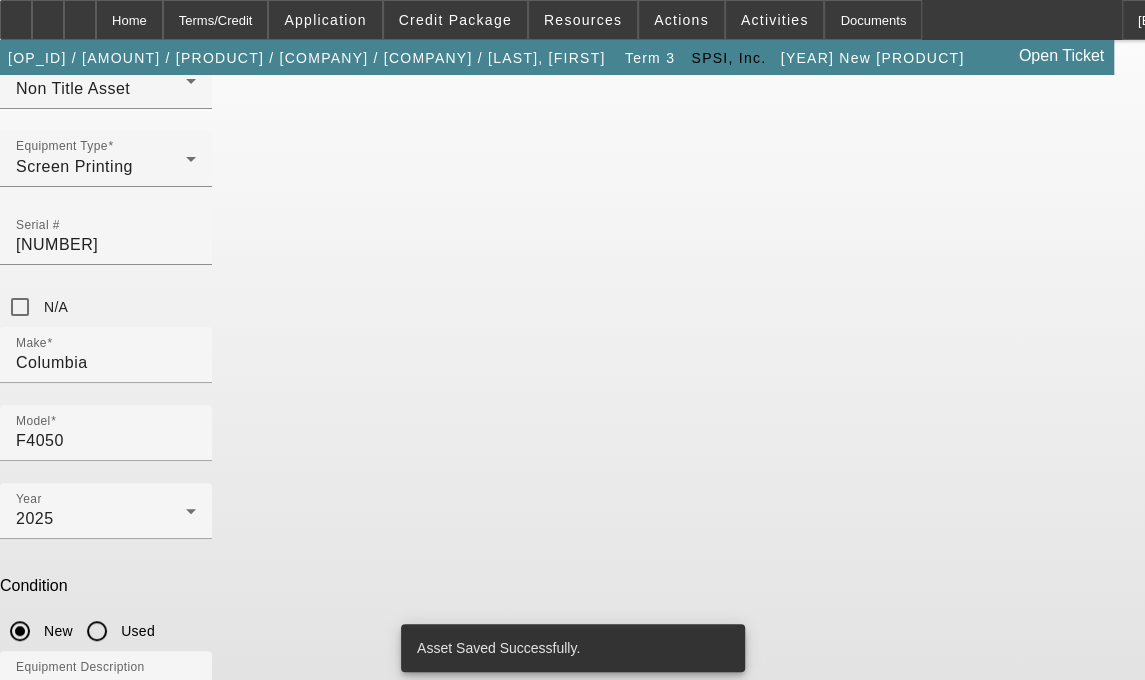 scroll, scrollTop: 0, scrollLeft: 0, axis: both 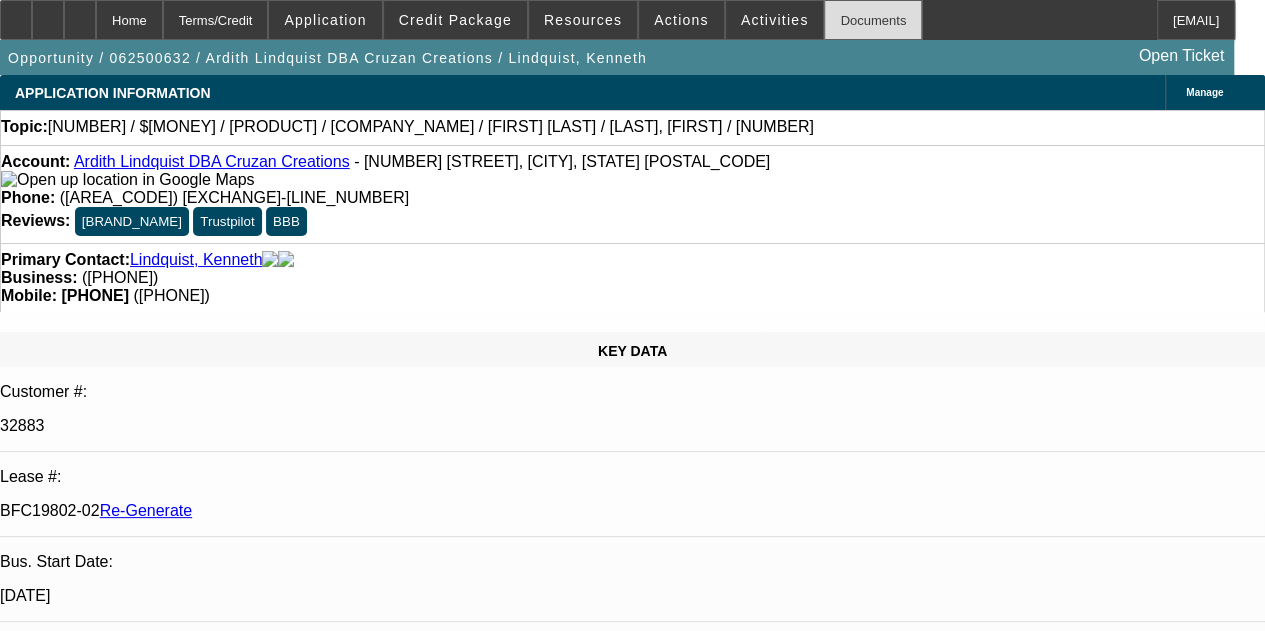 click on "Documents" at bounding box center (873, 20) 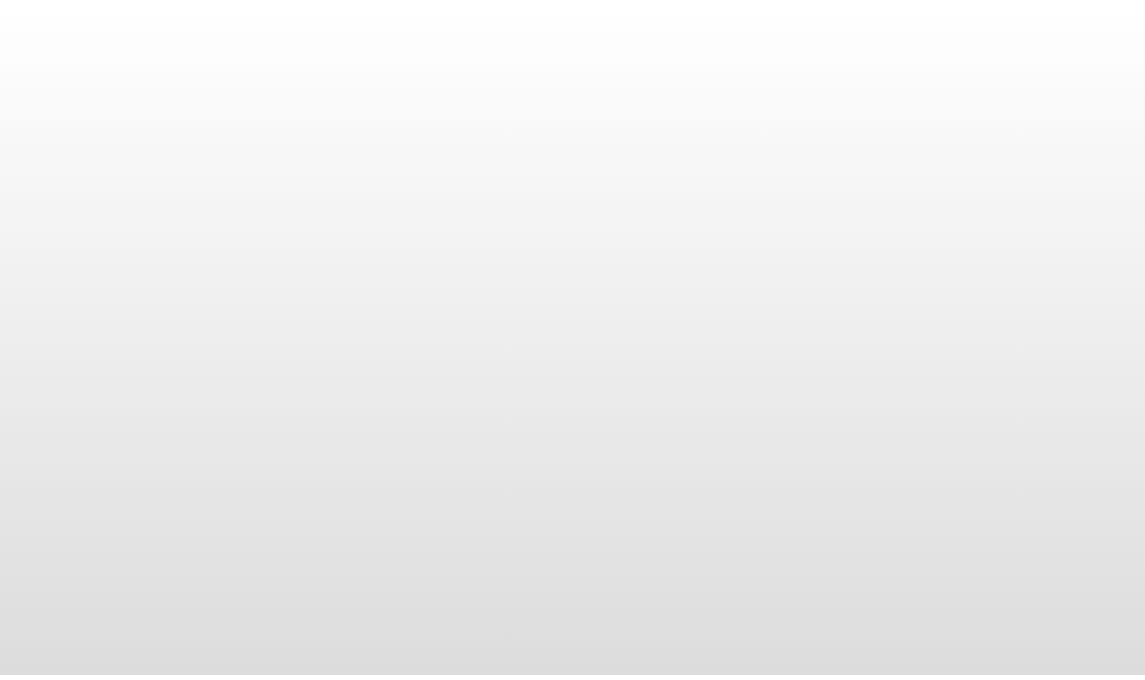 scroll, scrollTop: 0, scrollLeft: 0, axis: both 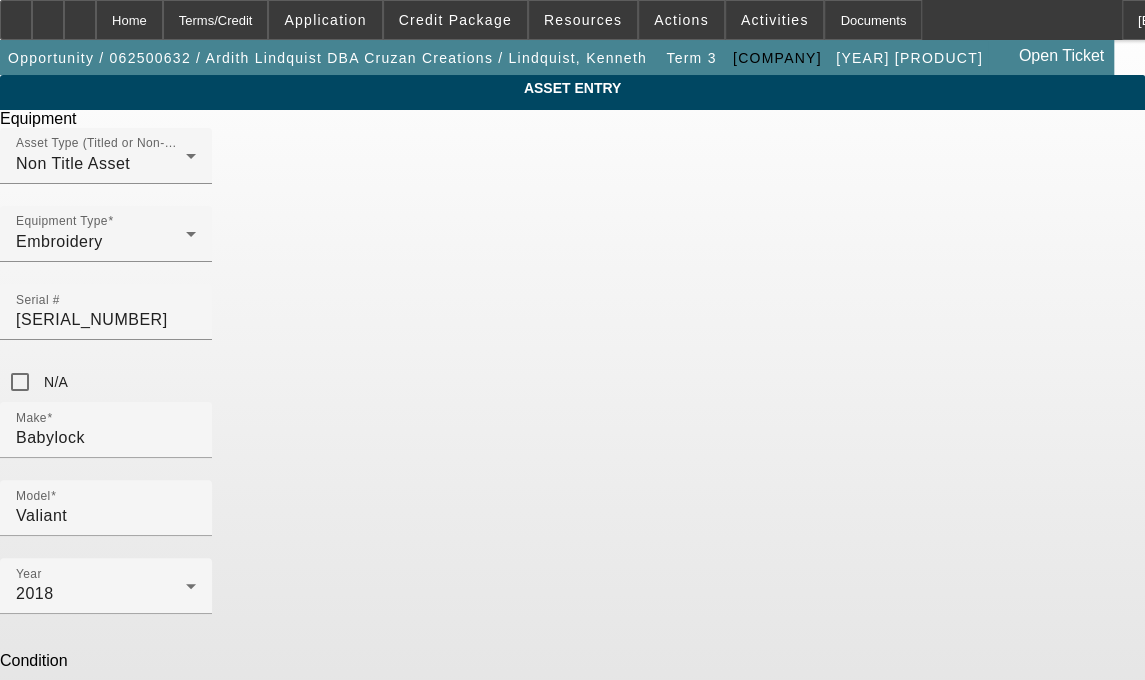 drag, startPoint x: 652, startPoint y: 542, endPoint x: 422, endPoint y: 519, distance: 231.14714 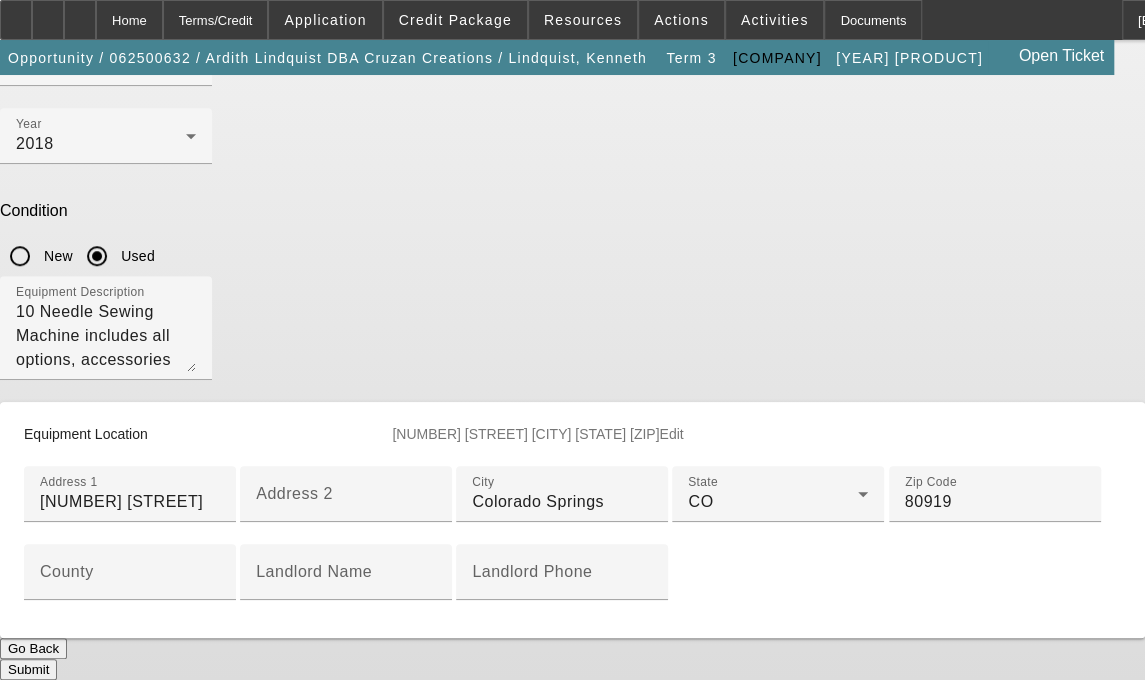 scroll, scrollTop: 614, scrollLeft: 0, axis: vertical 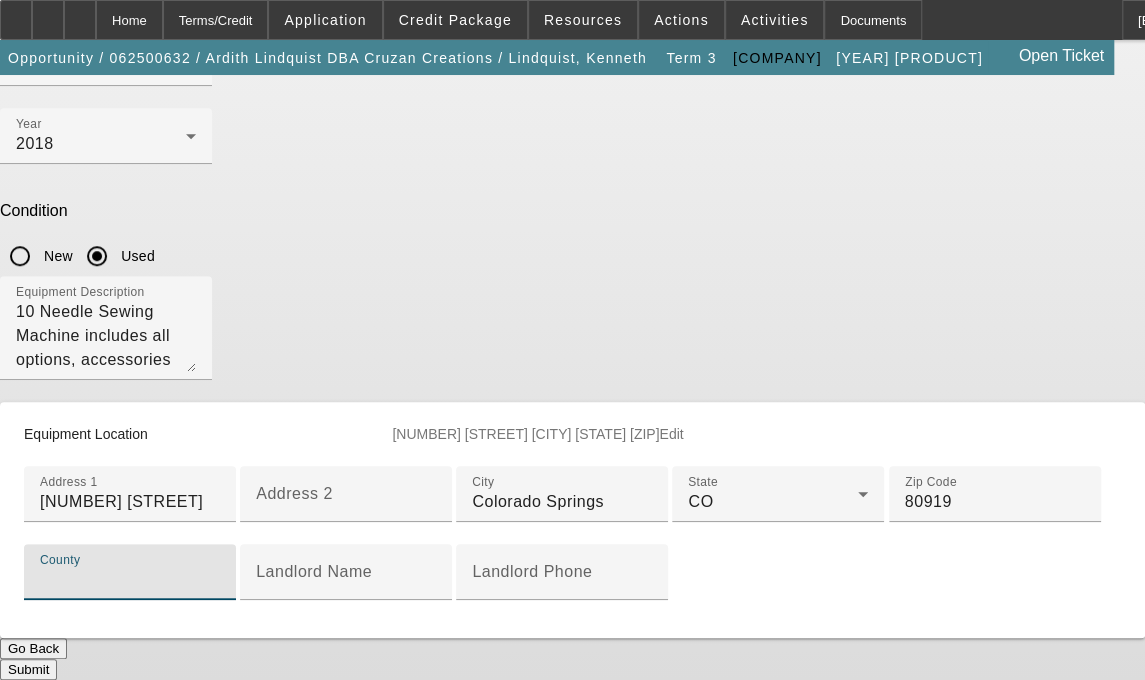click on "County" at bounding box center [130, 580] 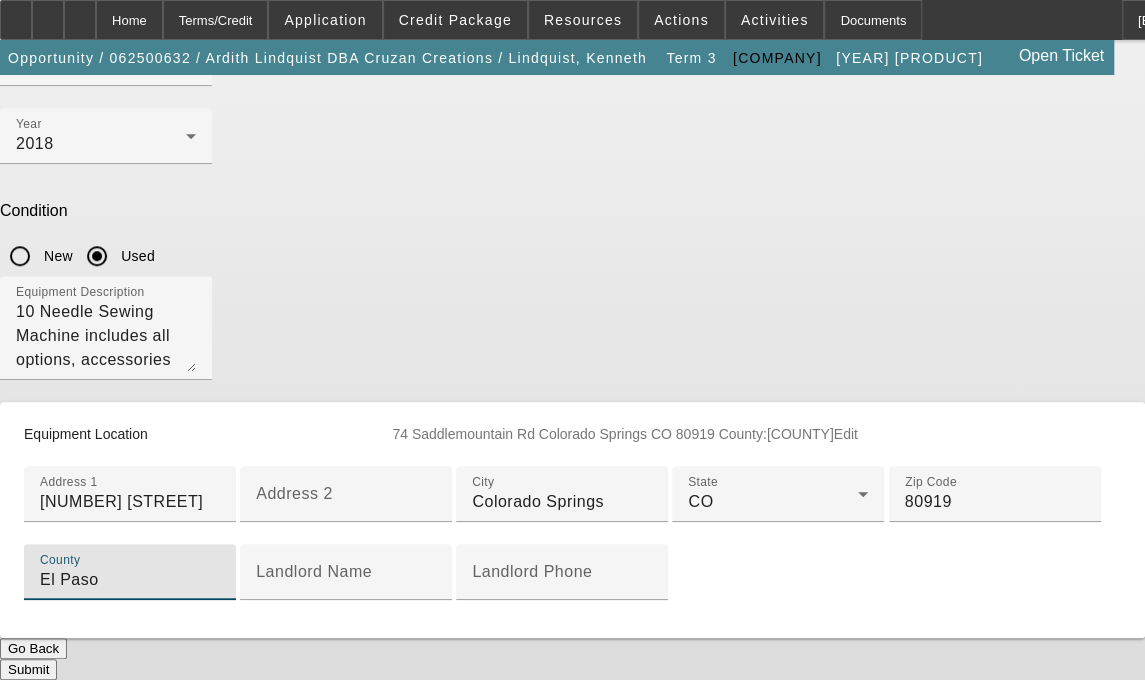 scroll, scrollTop: 756, scrollLeft: 0, axis: vertical 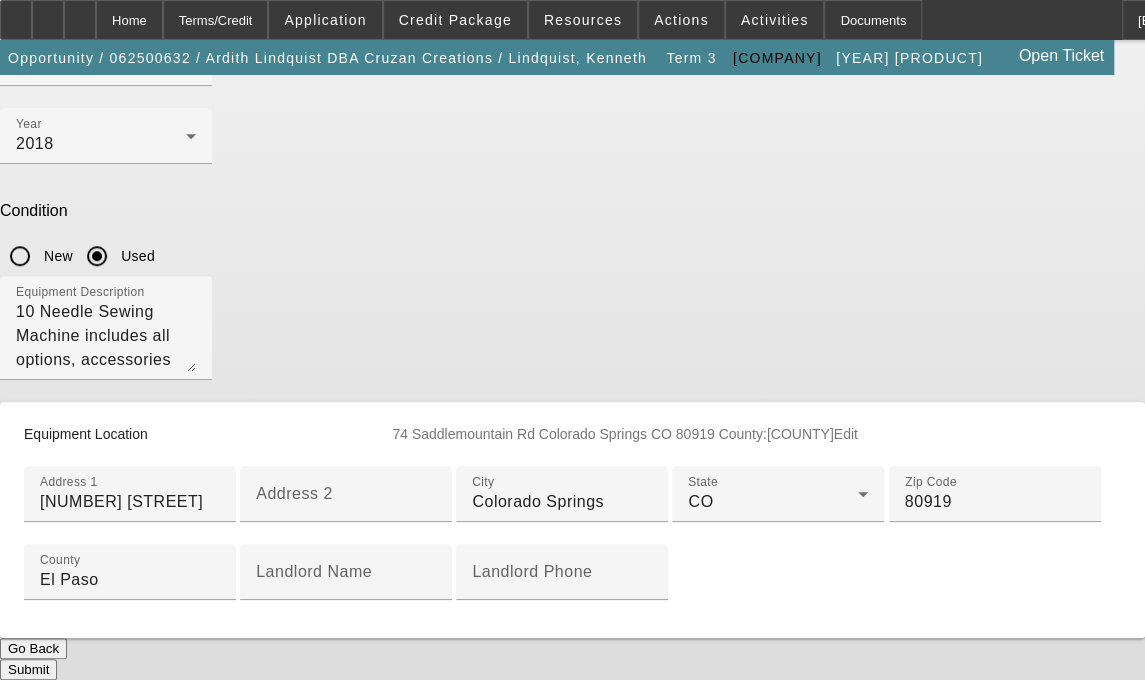 click on "Submit" at bounding box center [28, 669] 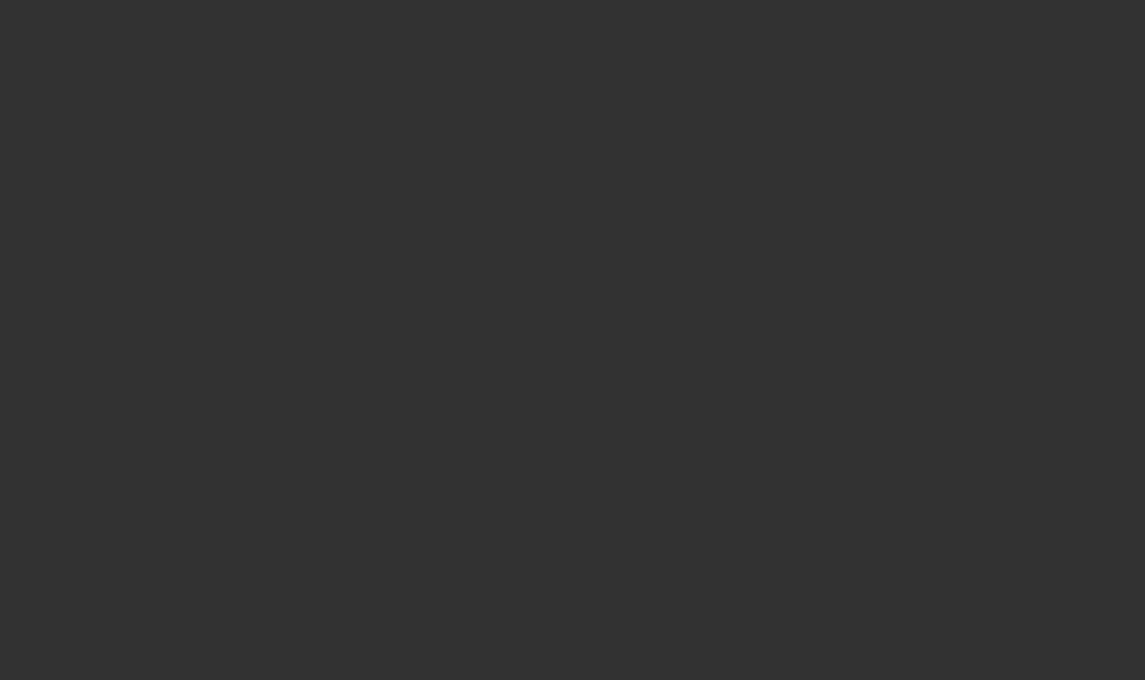 scroll, scrollTop: 0, scrollLeft: 0, axis: both 